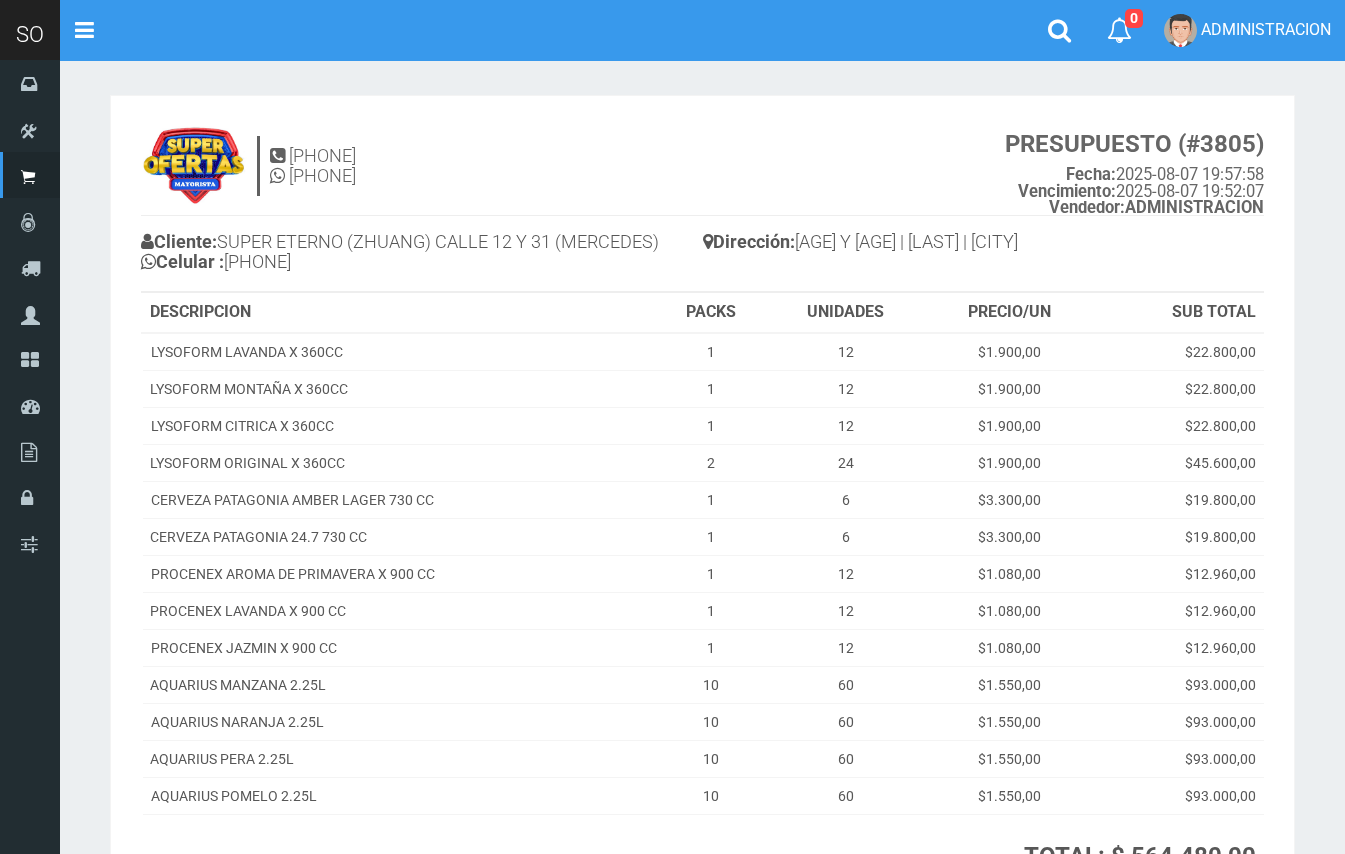 scroll, scrollTop: 68, scrollLeft: 0, axis: vertical 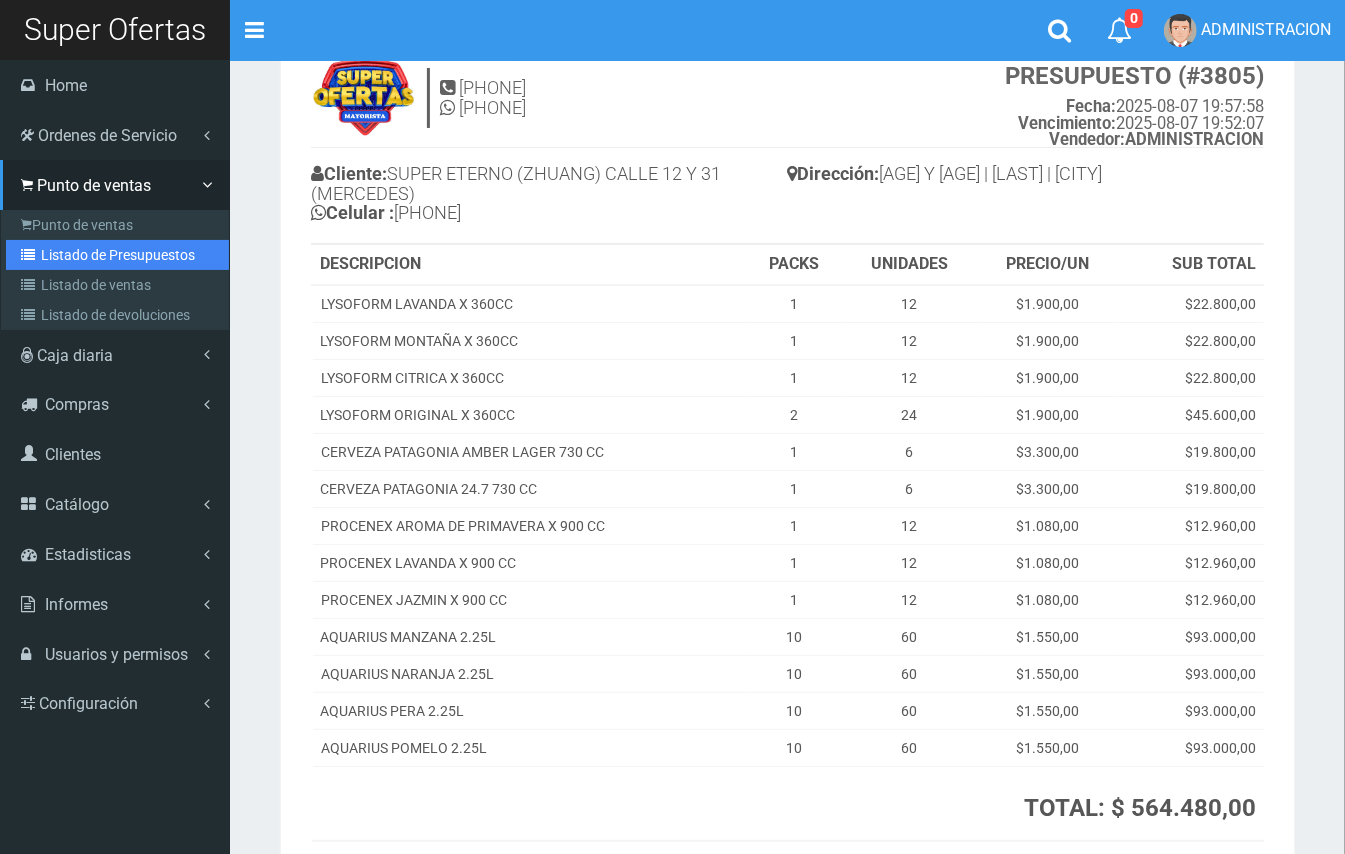 click on "Listado de Presupuestos" at bounding box center (117, 255) 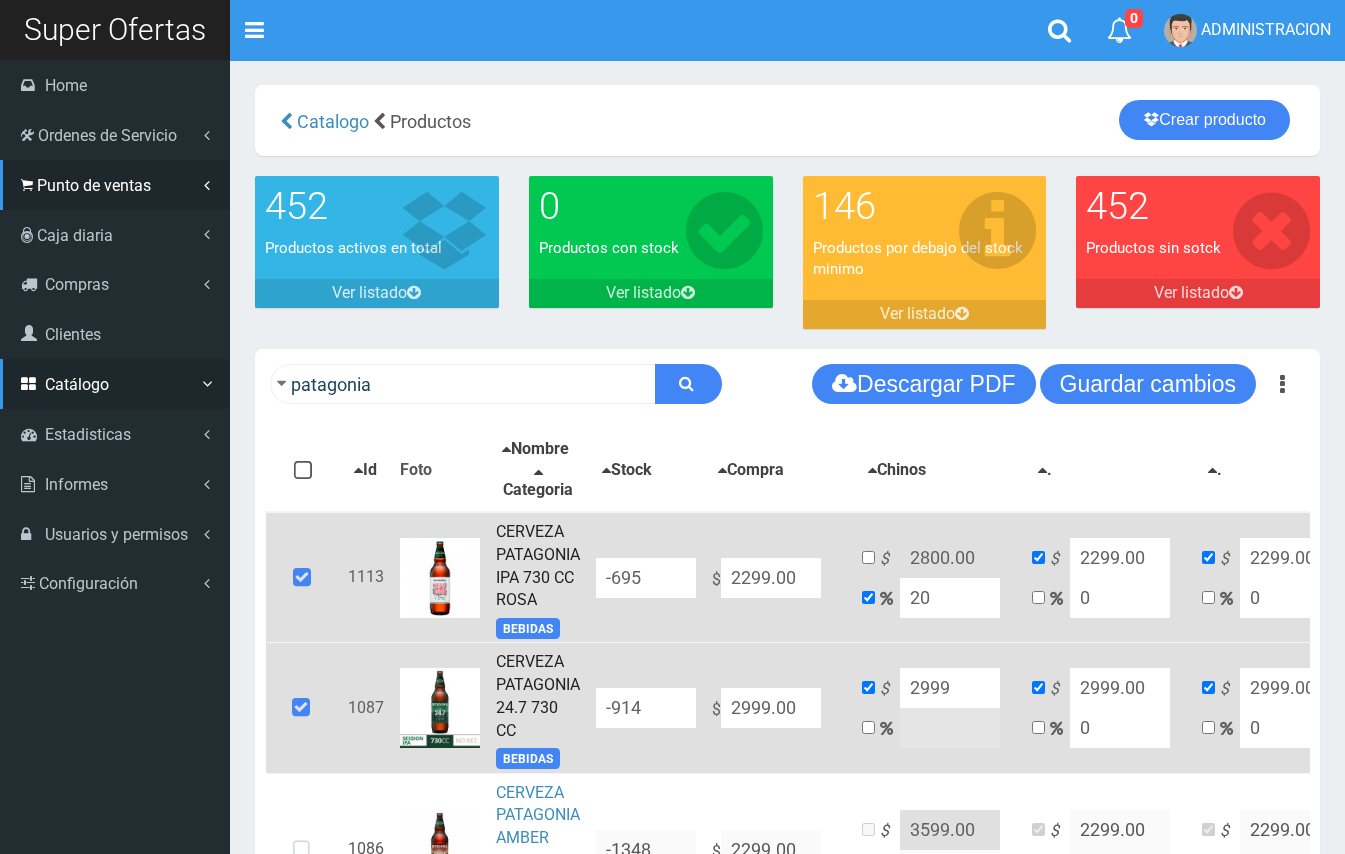 scroll, scrollTop: 0, scrollLeft: 0, axis: both 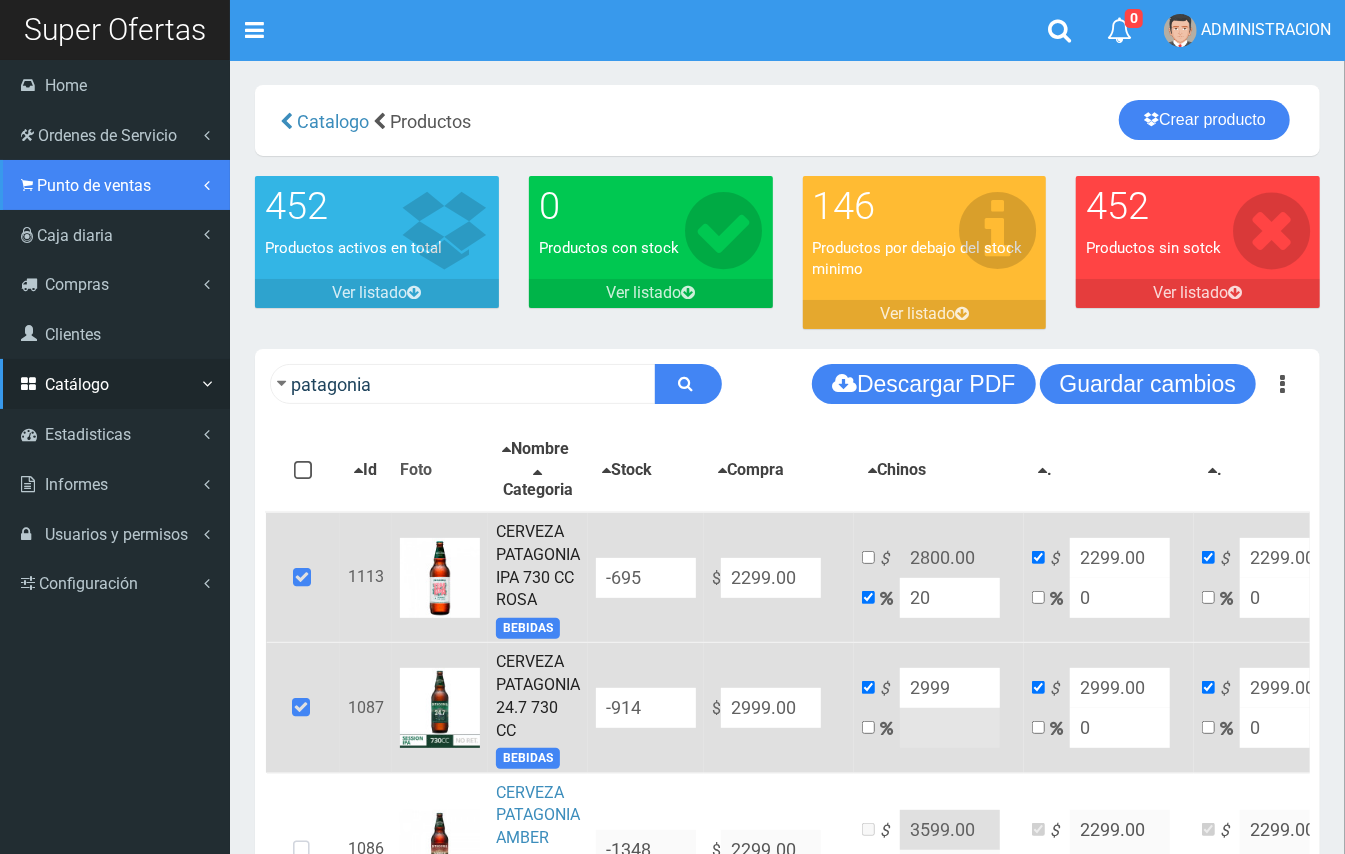 click on "Punto de ventas" at bounding box center (94, 185) 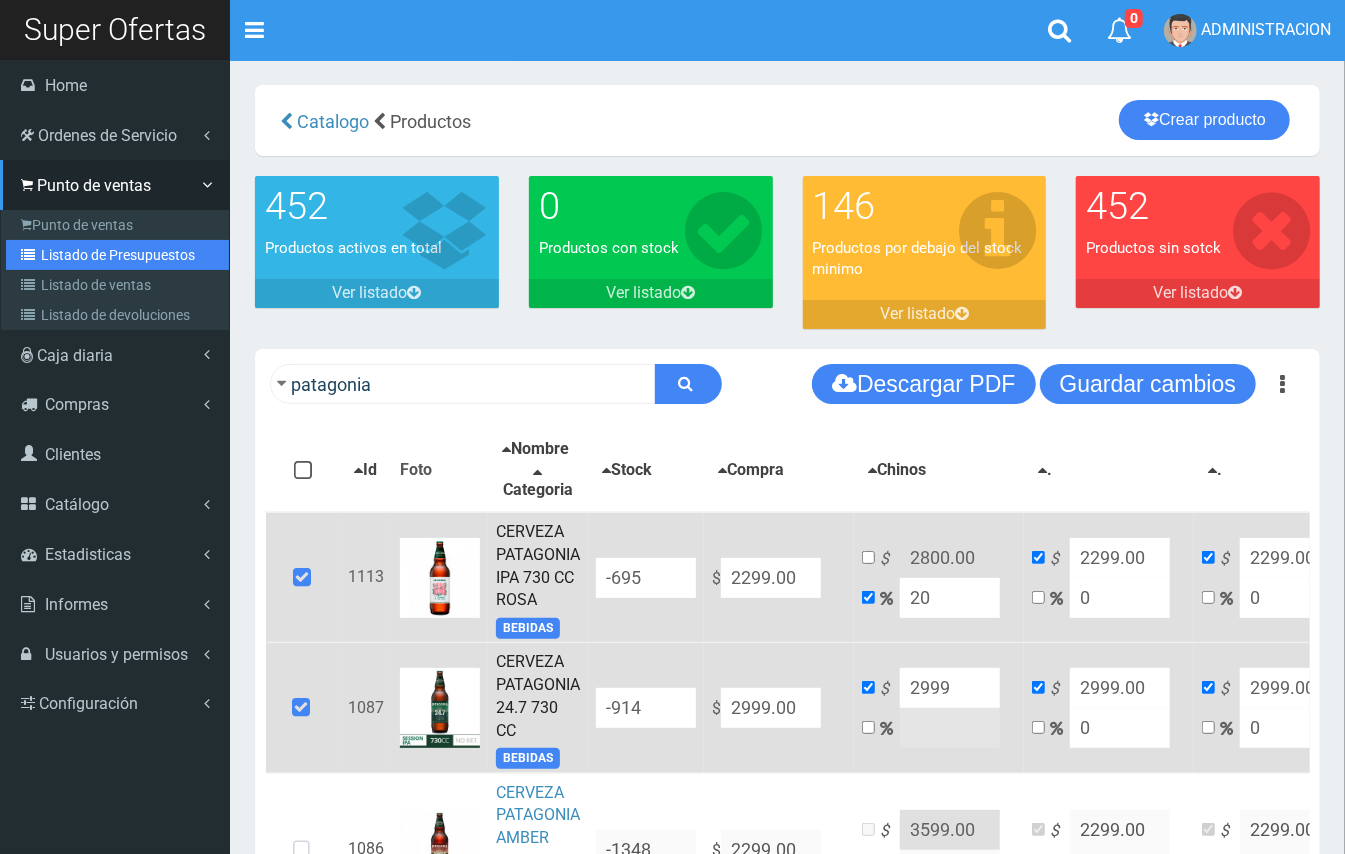 click on "Listado de Presupuestos" at bounding box center [117, 255] 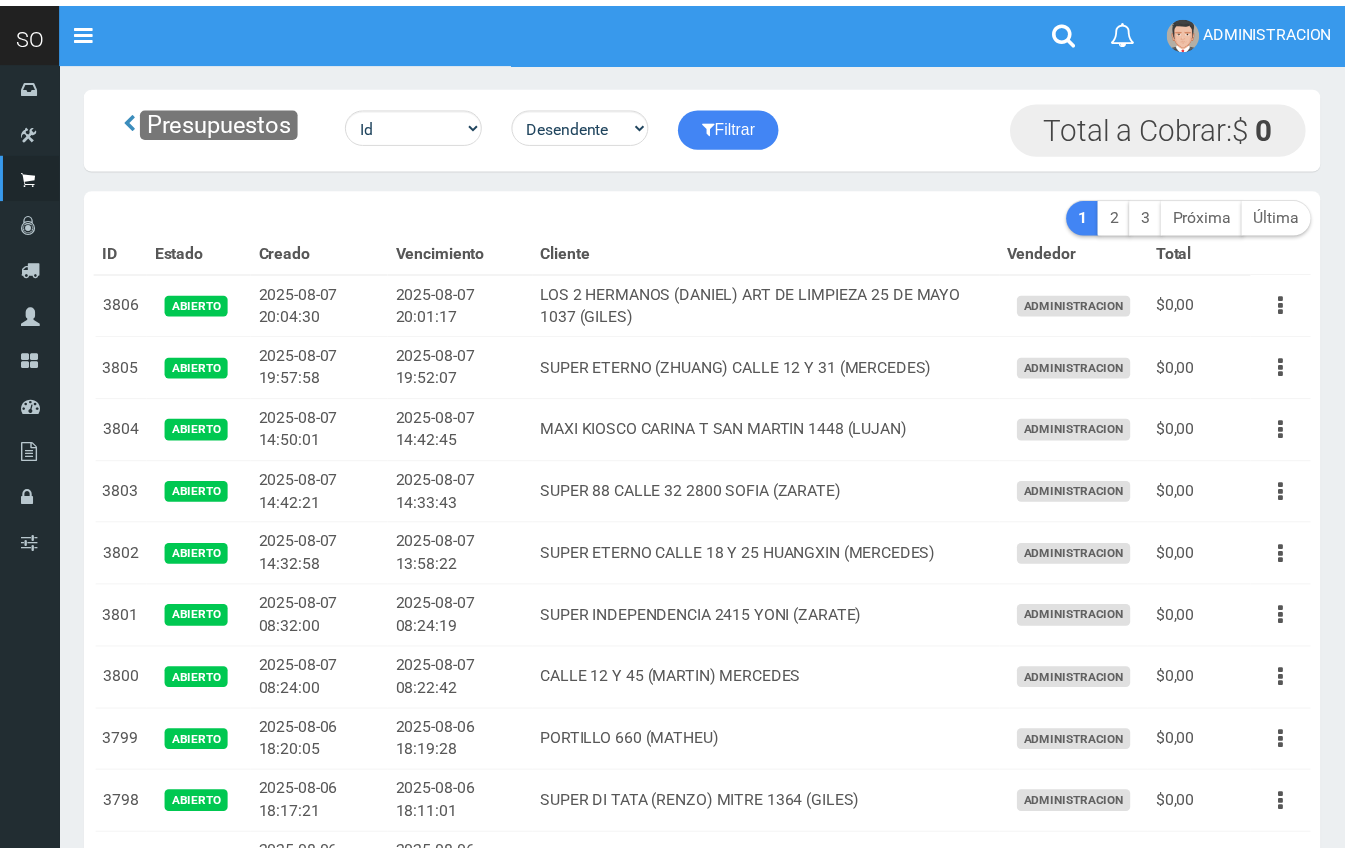 scroll, scrollTop: 0, scrollLeft: 0, axis: both 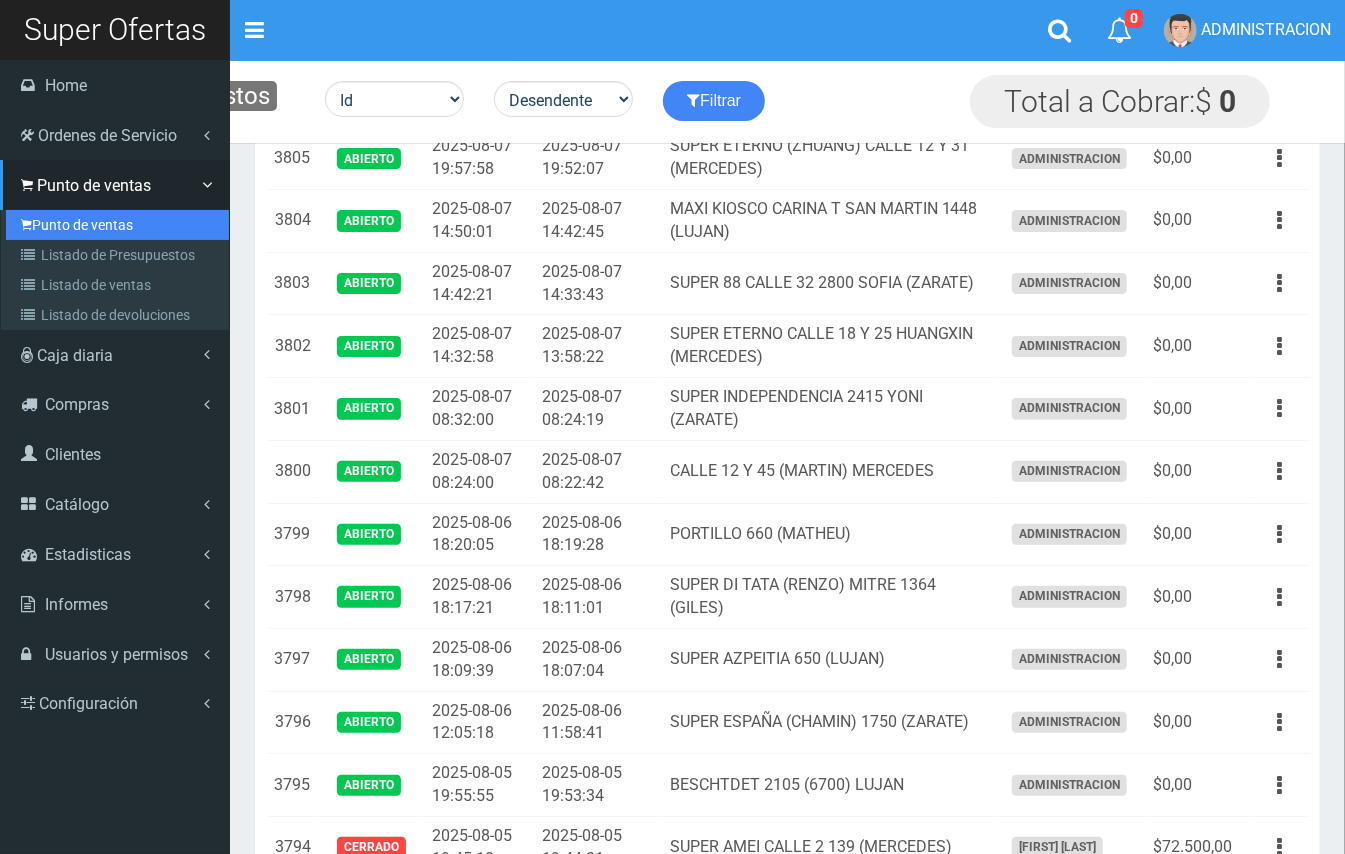 click on "Punto de ventas" at bounding box center [117, 225] 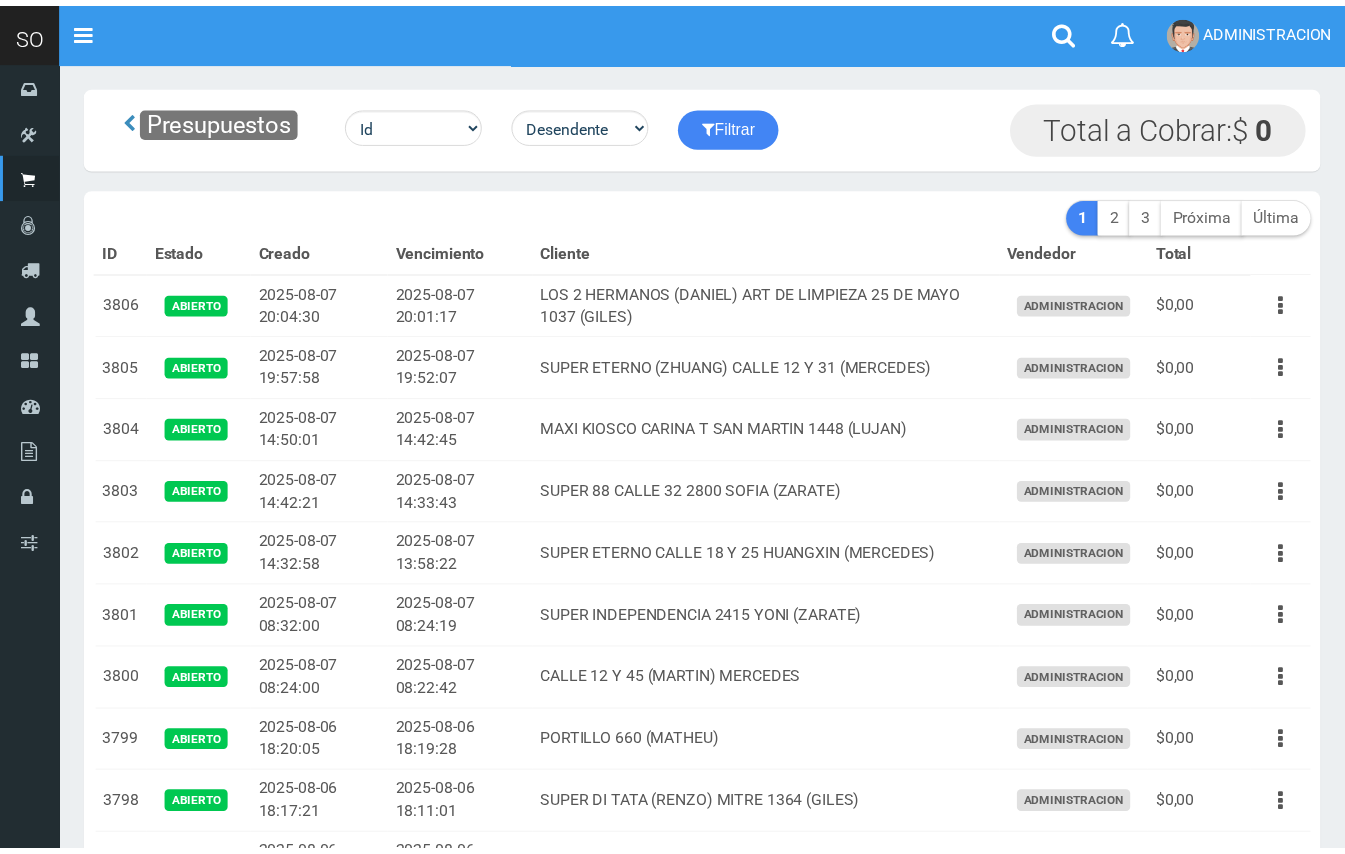 scroll, scrollTop: 0, scrollLeft: 0, axis: both 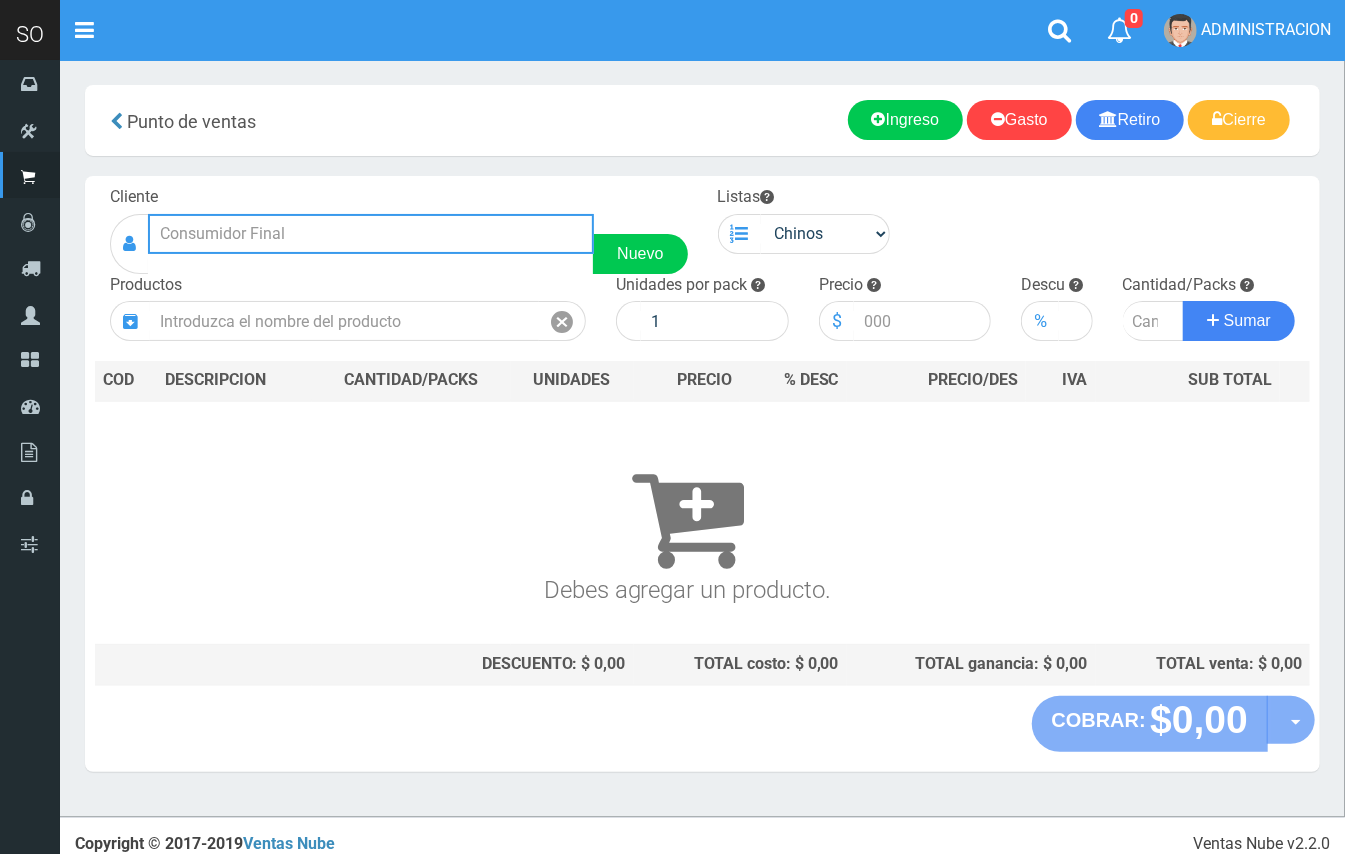 click at bounding box center (371, 234) 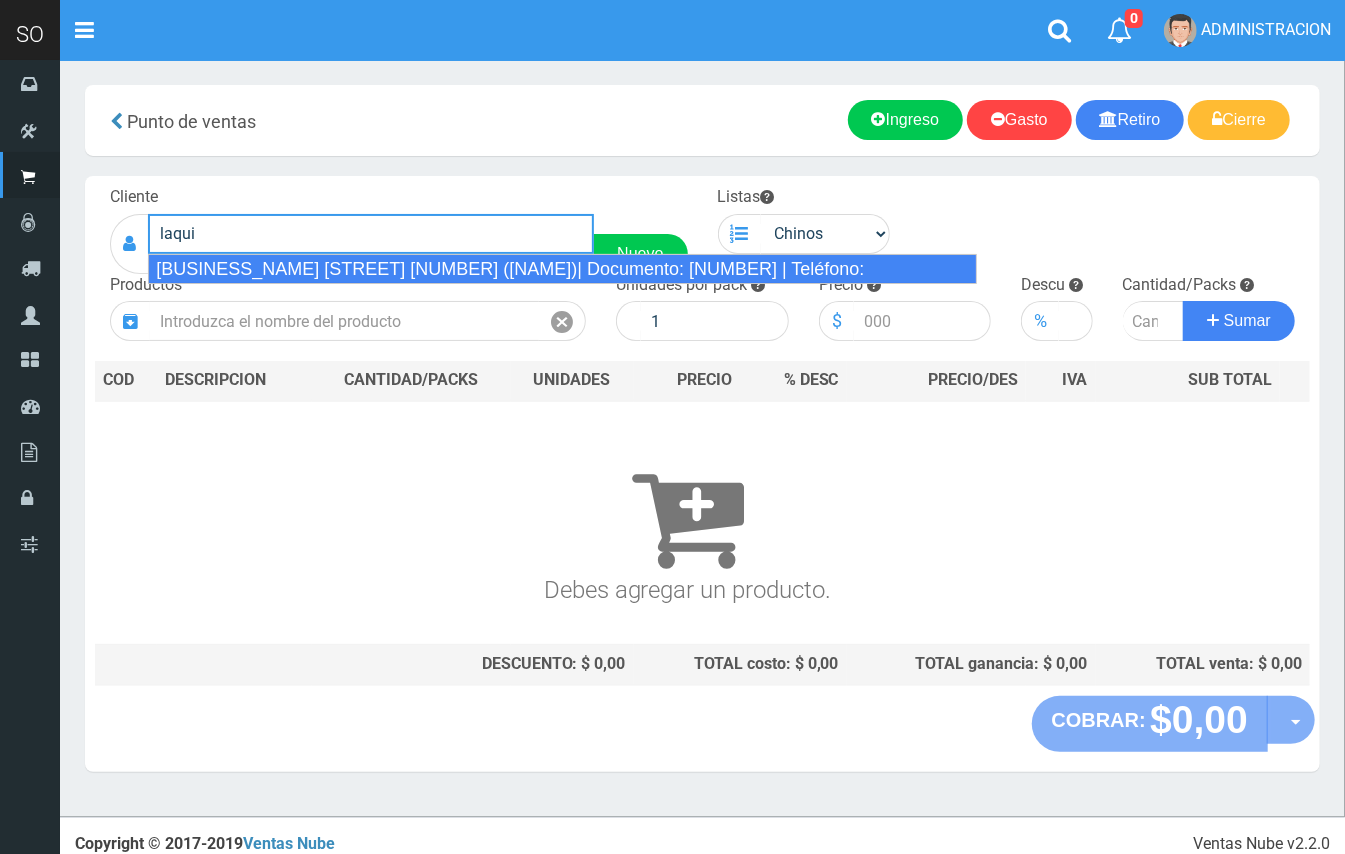 click on "SUPER ECONOMICO (LAQUIA) CALLE 2 Y 43 (MERCEDES)| Documento: 2123156468 | Teléfono:" at bounding box center (562, 269) 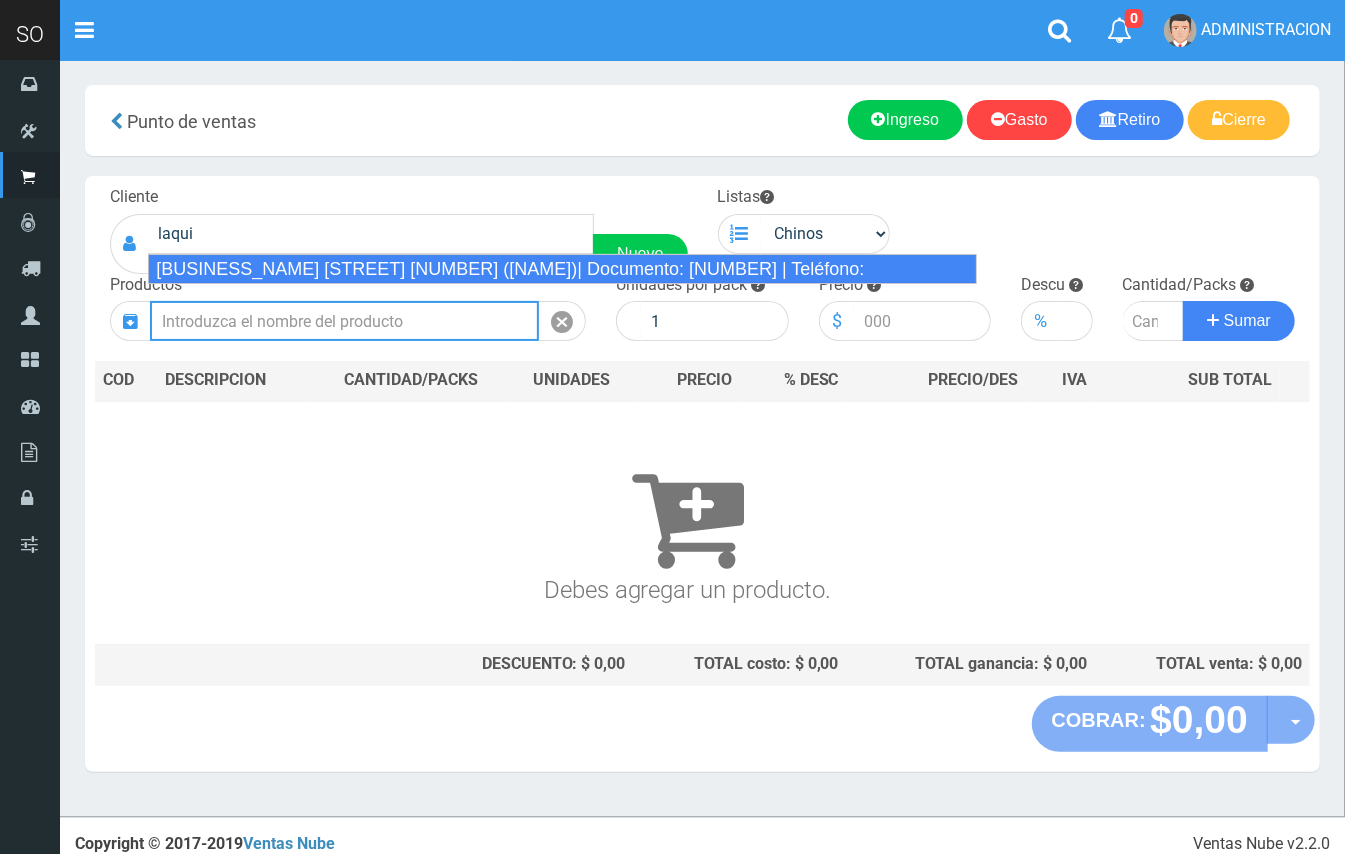 type on "SUPER ECONOMICO (LAQUIA) CALLE 2 Y 43 (MERCEDES)| Documento: 2123156468 | Teléfono:" 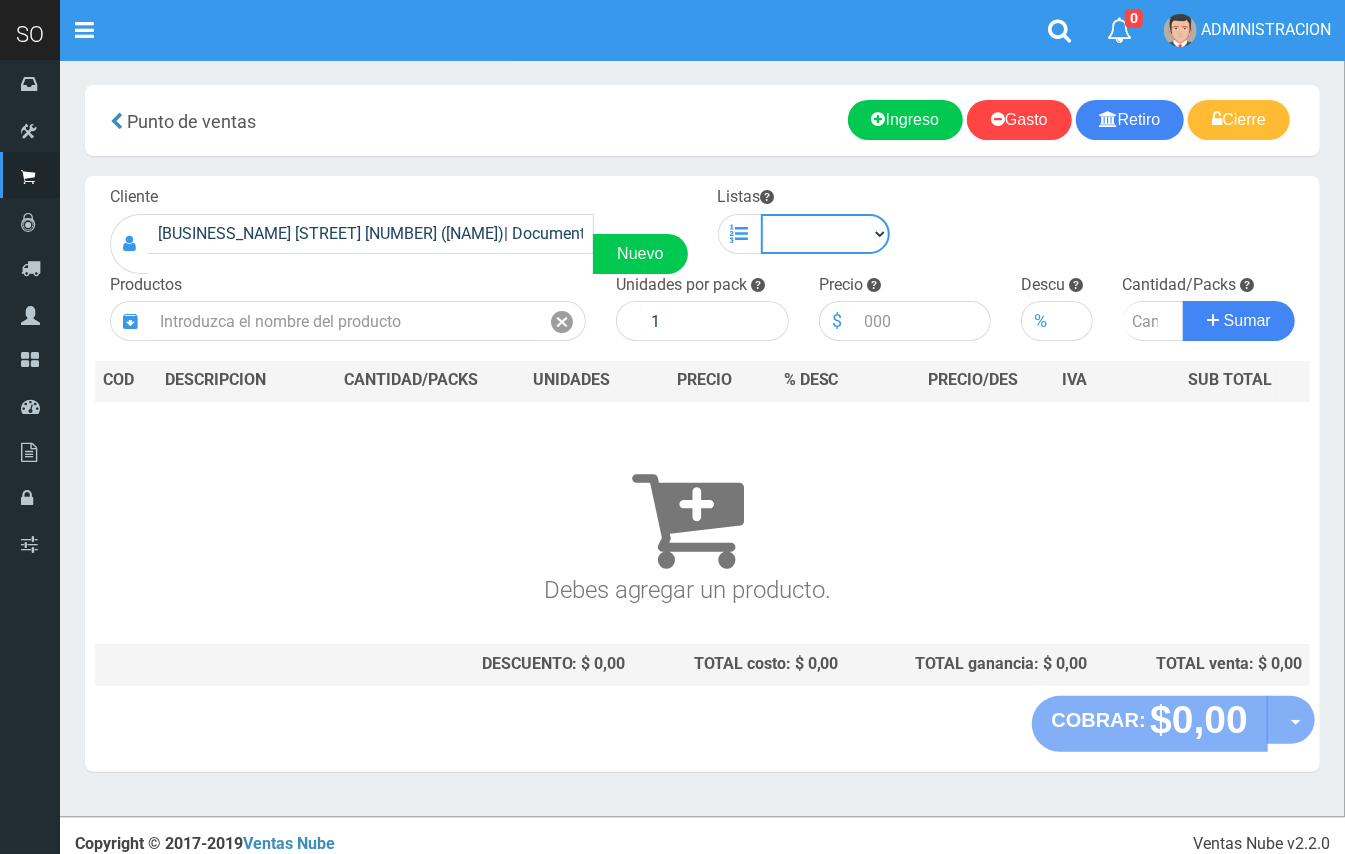 drag, startPoint x: 850, startPoint y: 226, endPoint x: 845, endPoint y: 242, distance: 16.763054 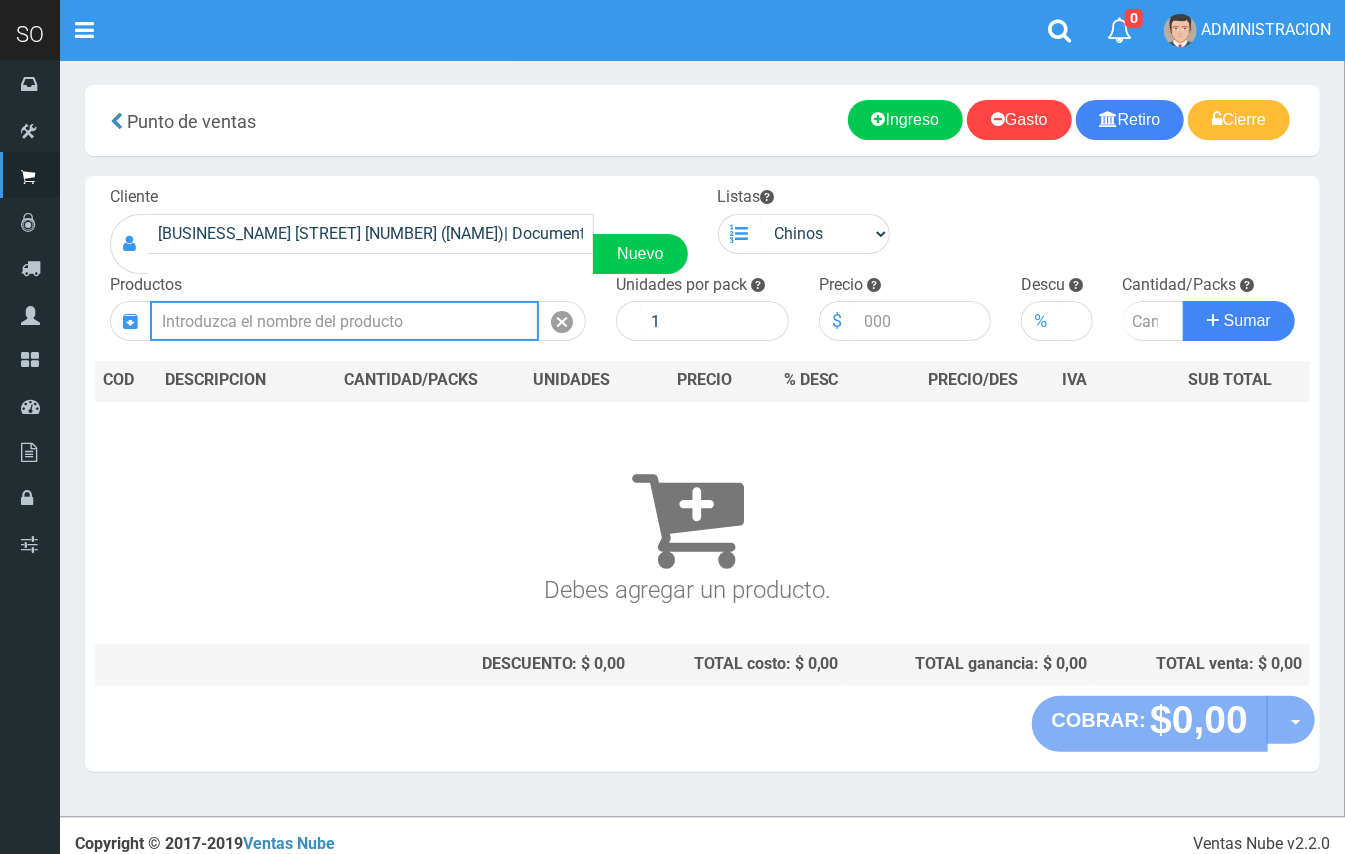 click at bounding box center (344, 321) 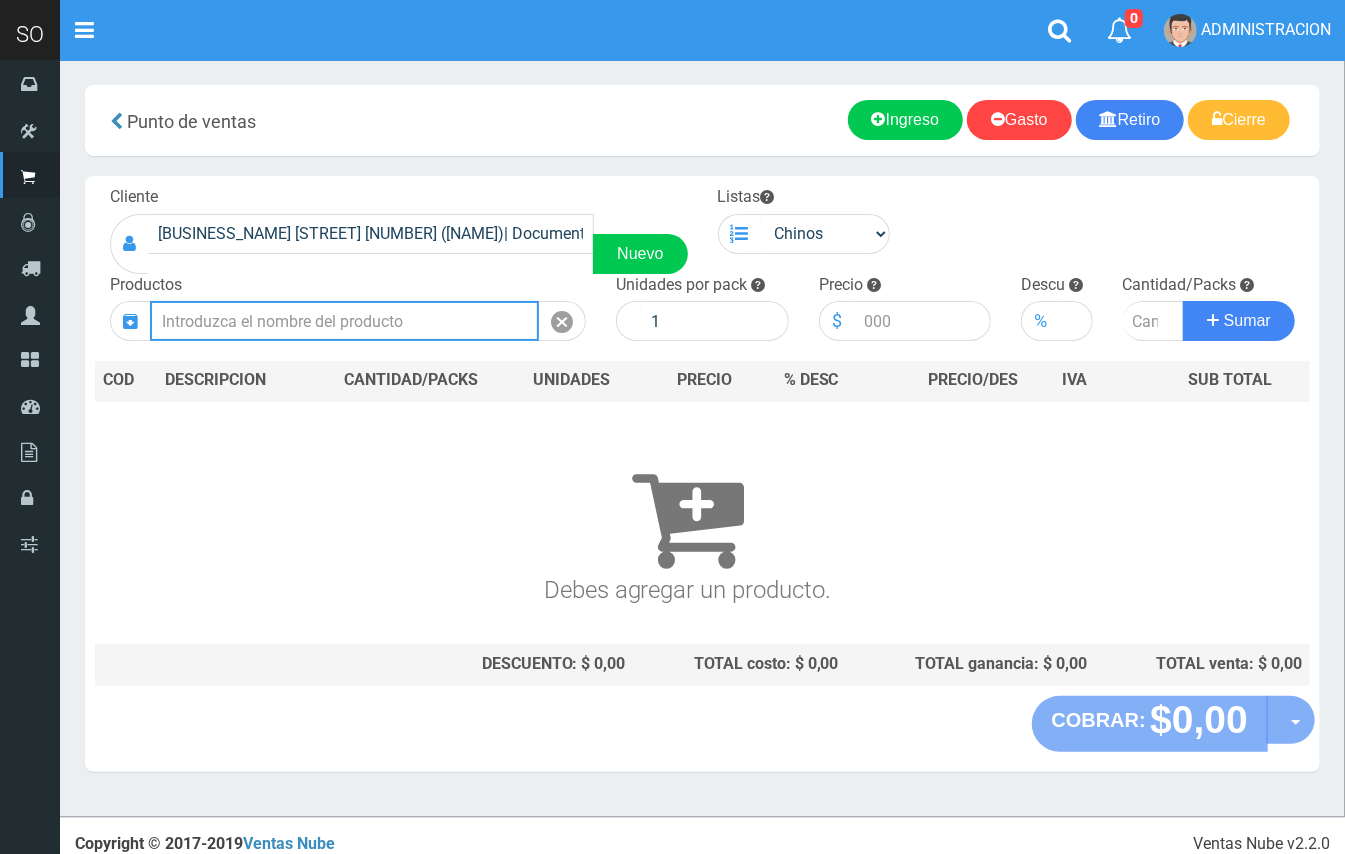 drag, startPoint x: 398, startPoint y: 320, endPoint x: 226, endPoint y: 10, distance: 354.51938 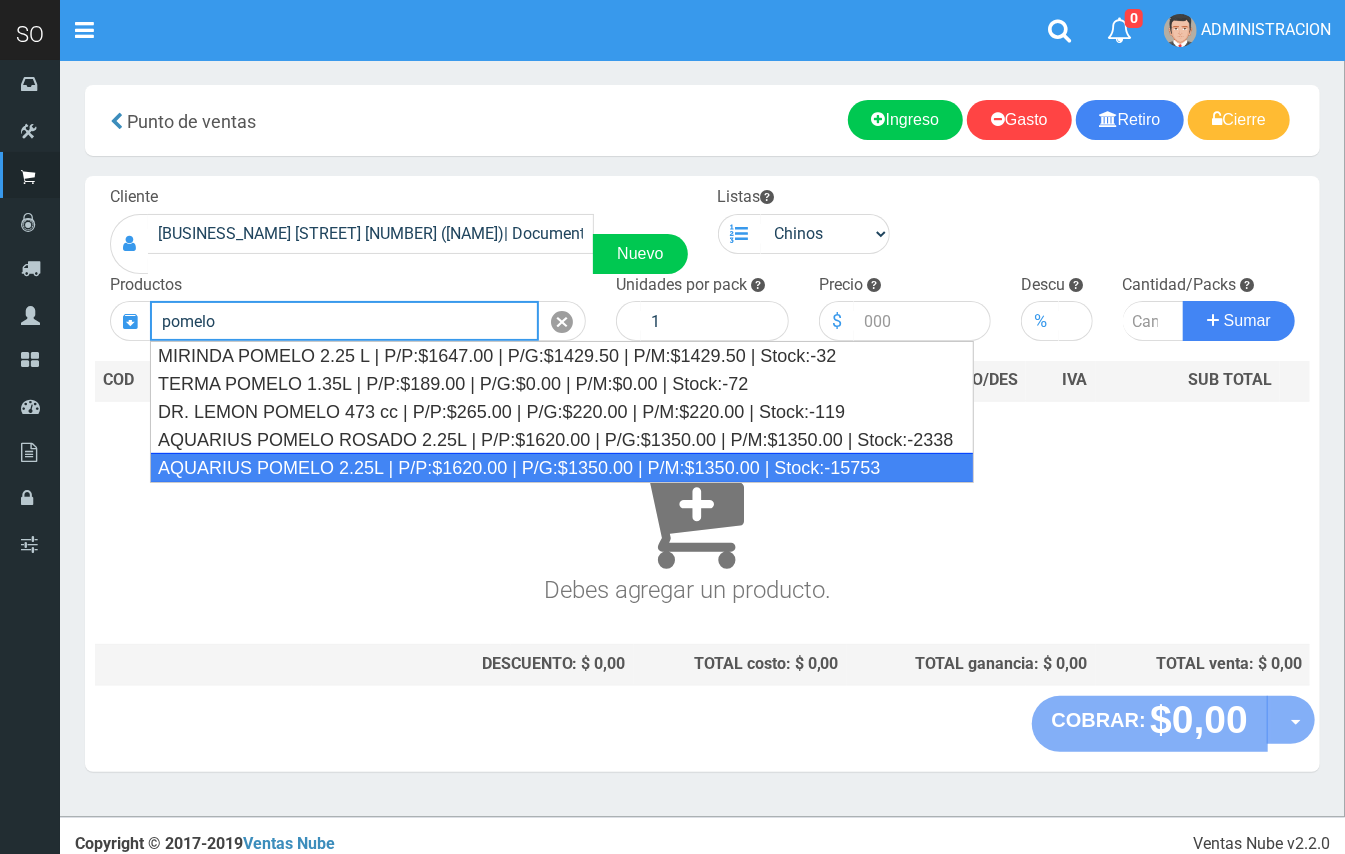 click on "AQUARIUS POMELO 2.25L | P/P:$1620.00 | P/G:$1350.00 | P/M:$1350.00 | Stock:-15753" at bounding box center (562, 468) 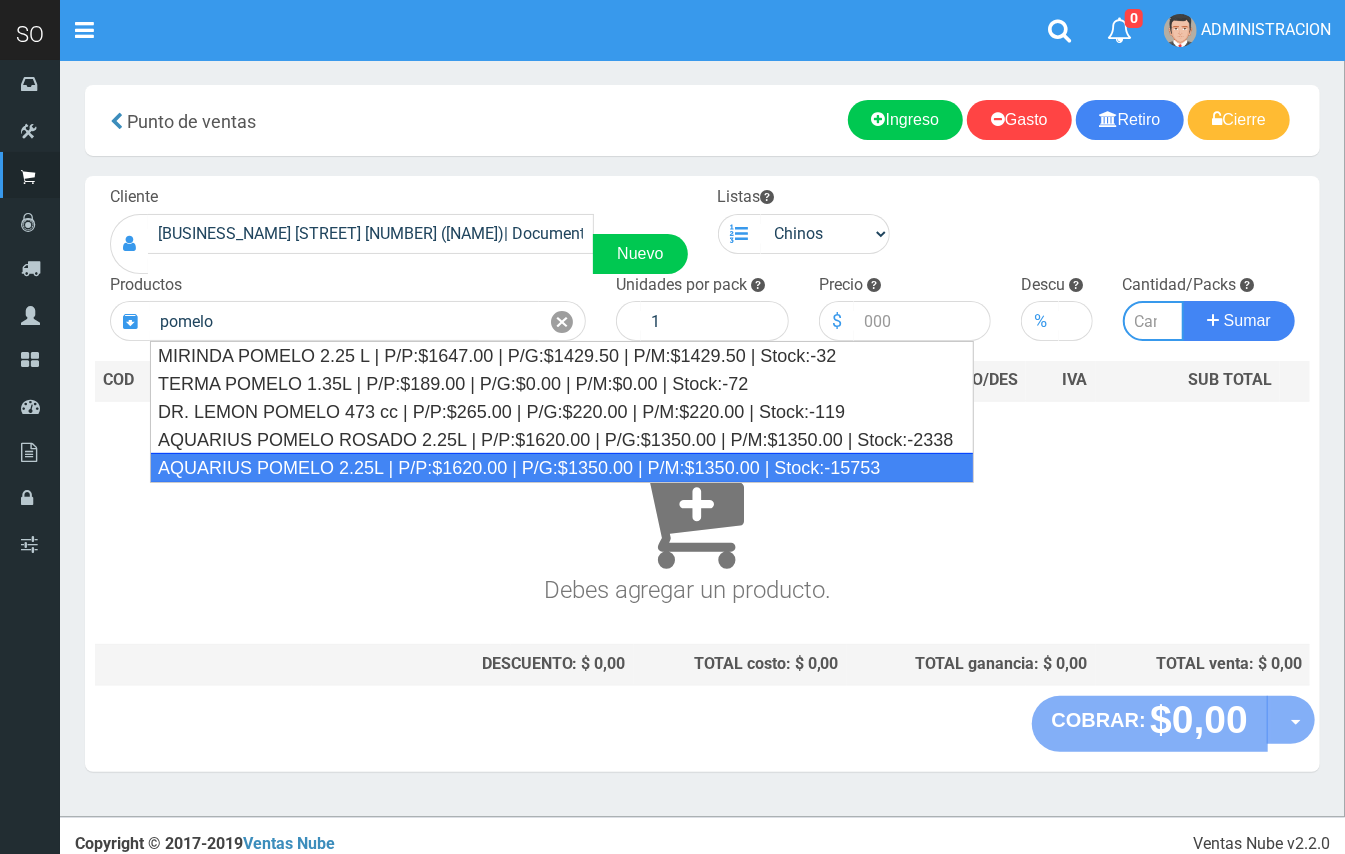 type on "AQUARIUS POMELO 2.25L | P/P:$1620.00 | P/G:$1350.00 | P/M:$1350.00 | Stock:-15753" 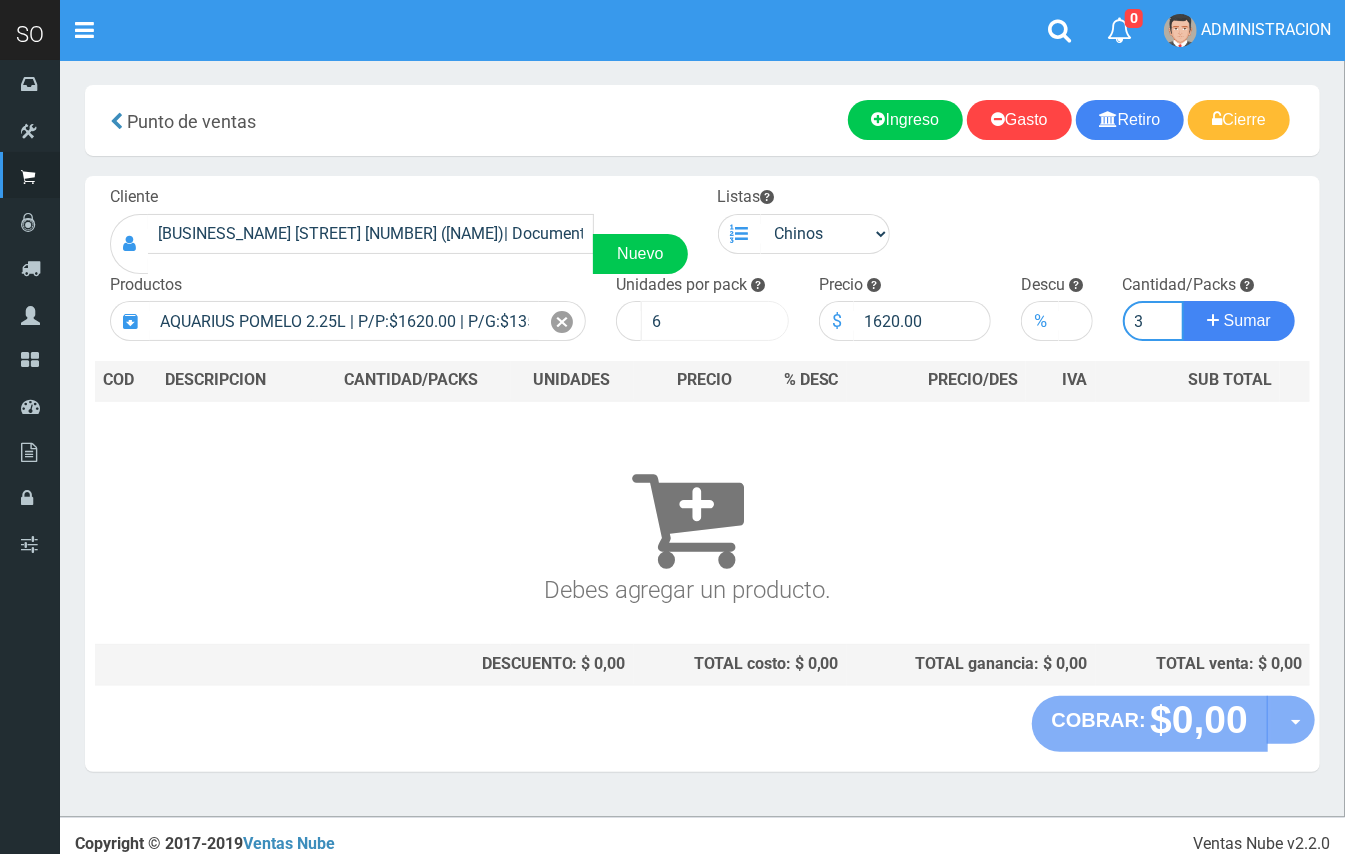 type on "3" 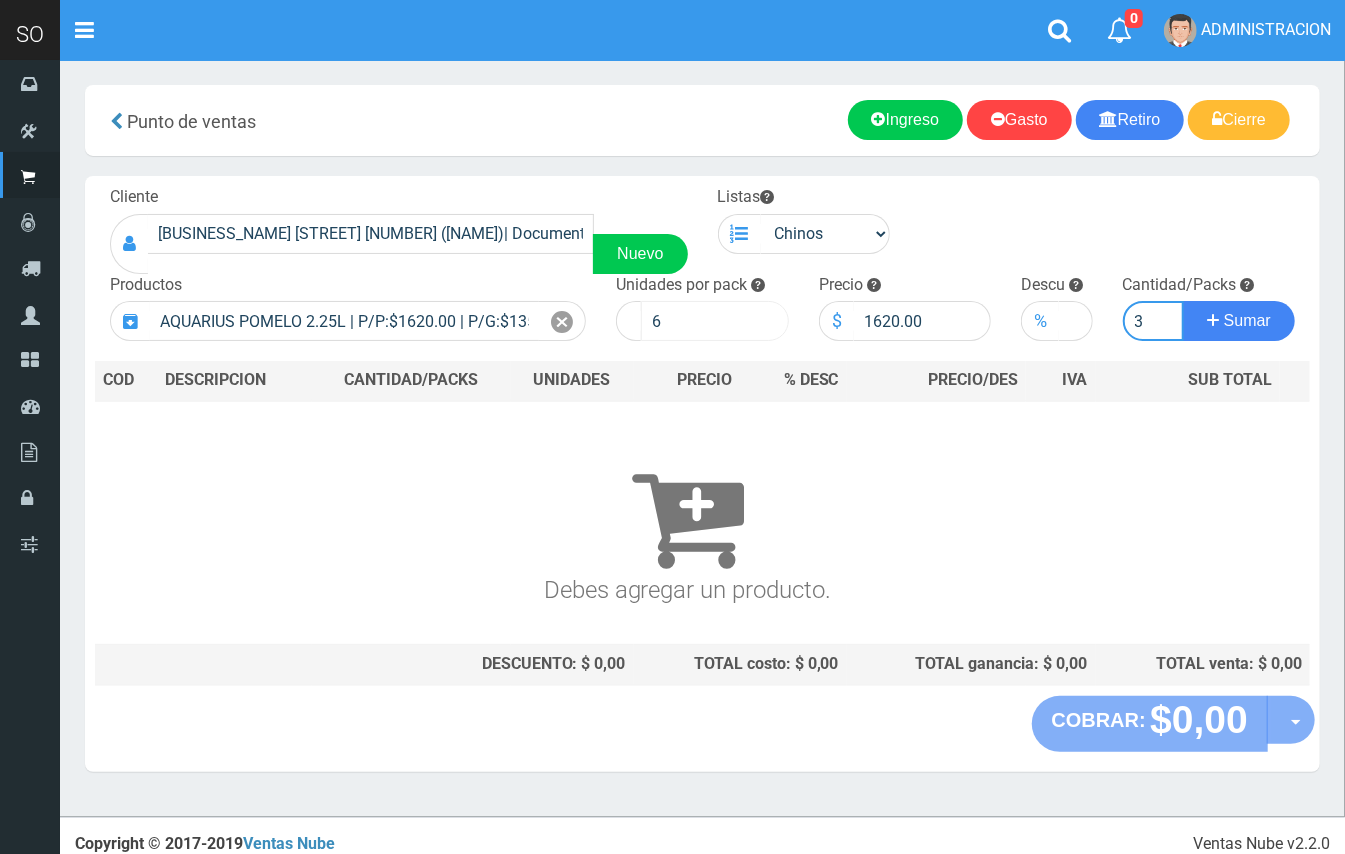 click on "Sumar" at bounding box center (1239, 321) 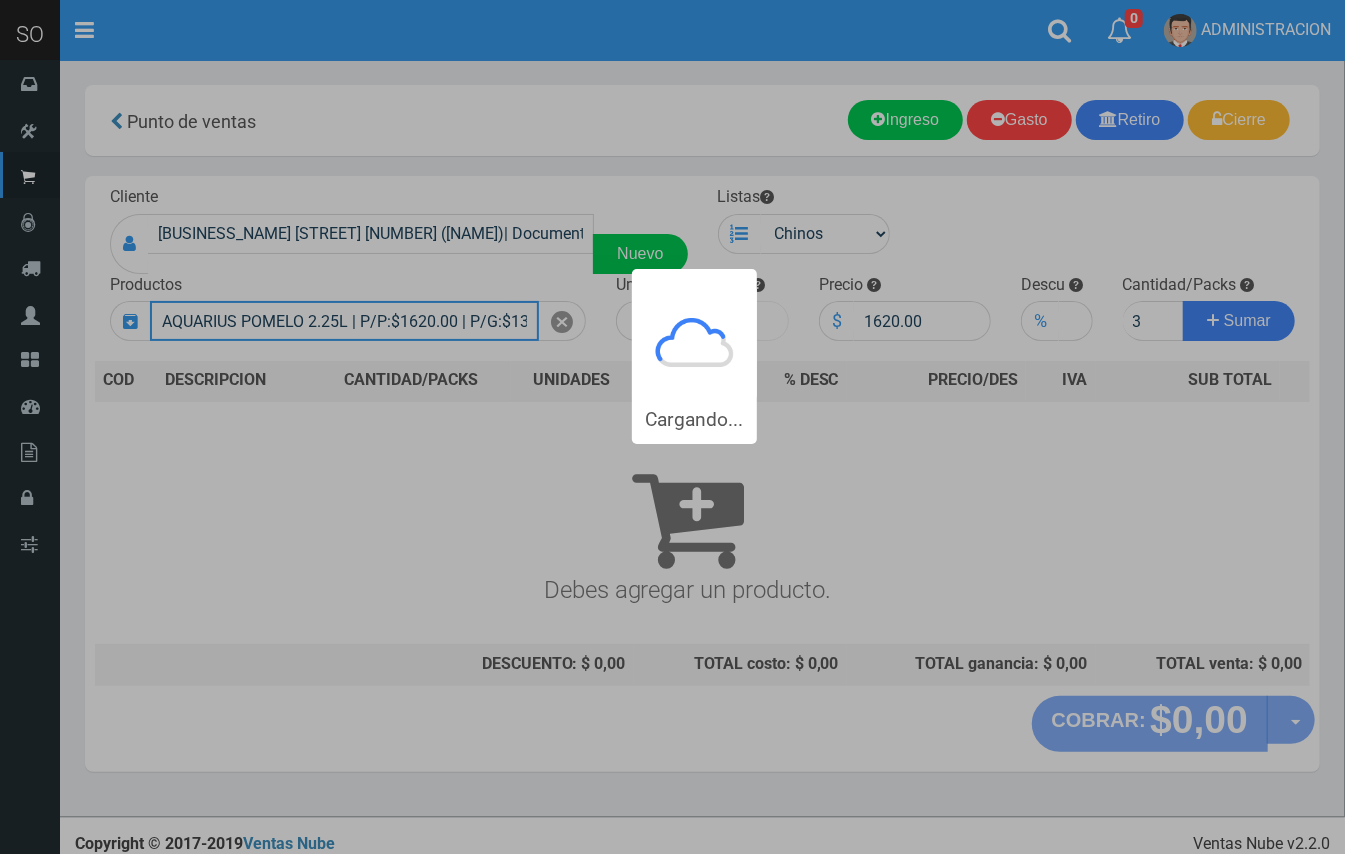 type 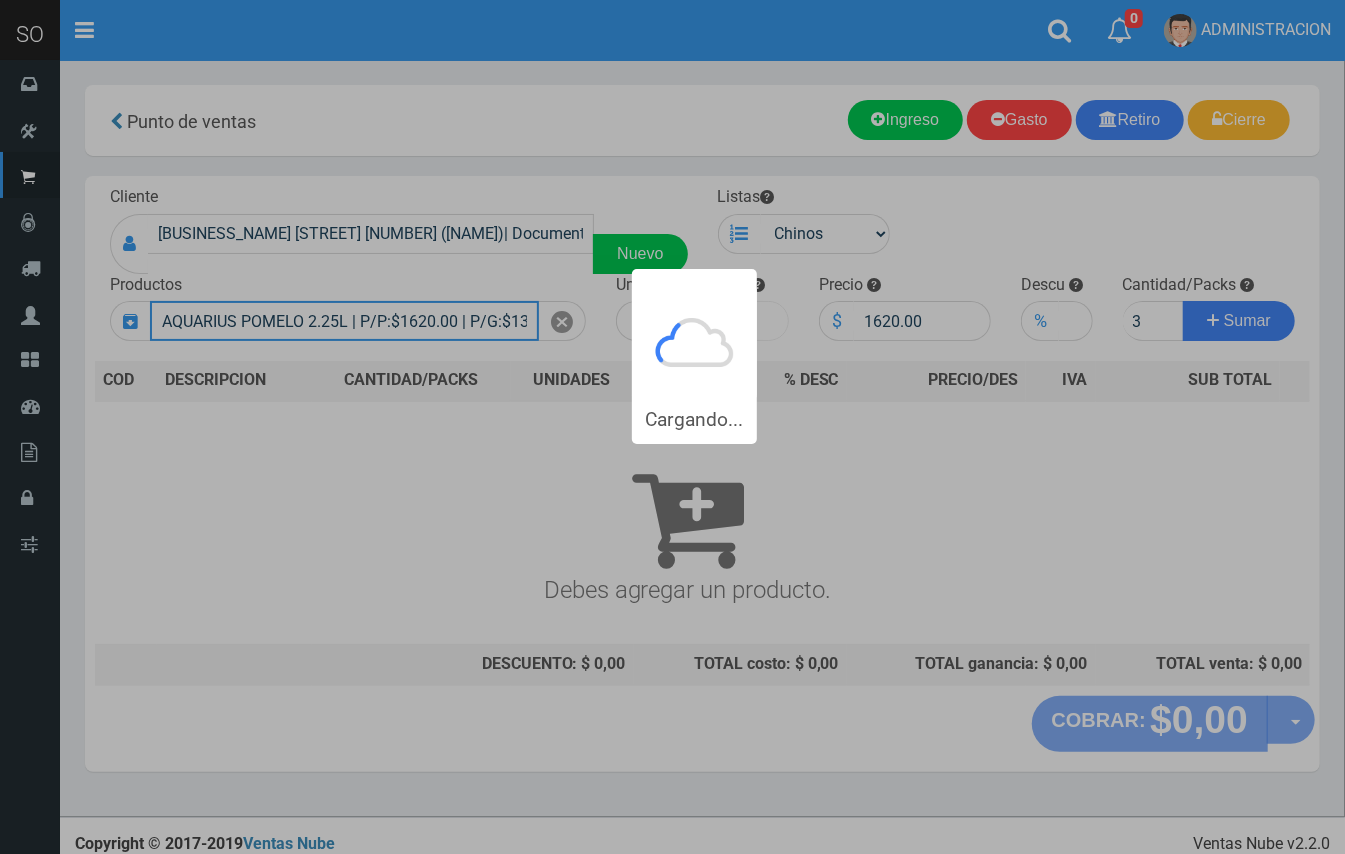 type 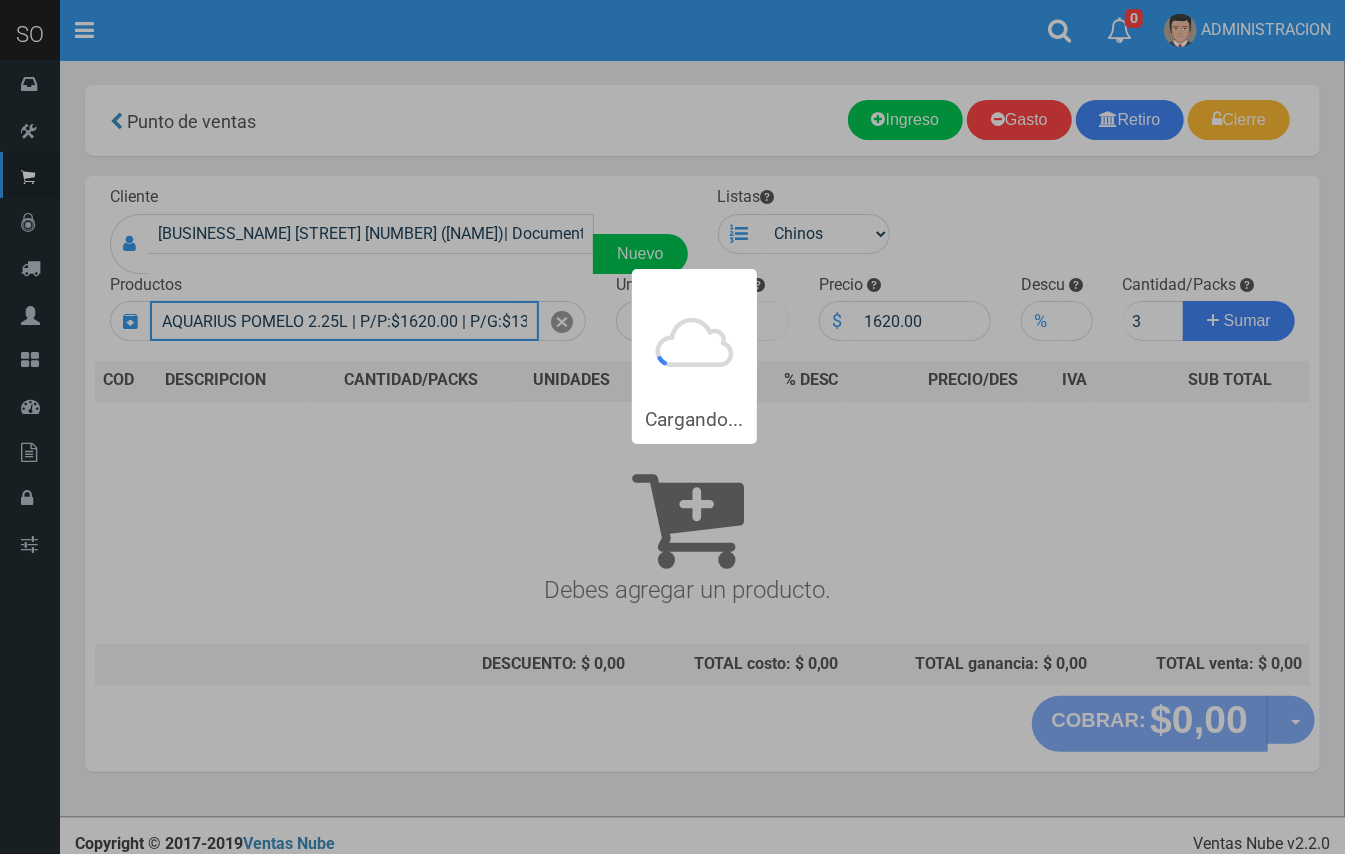 type 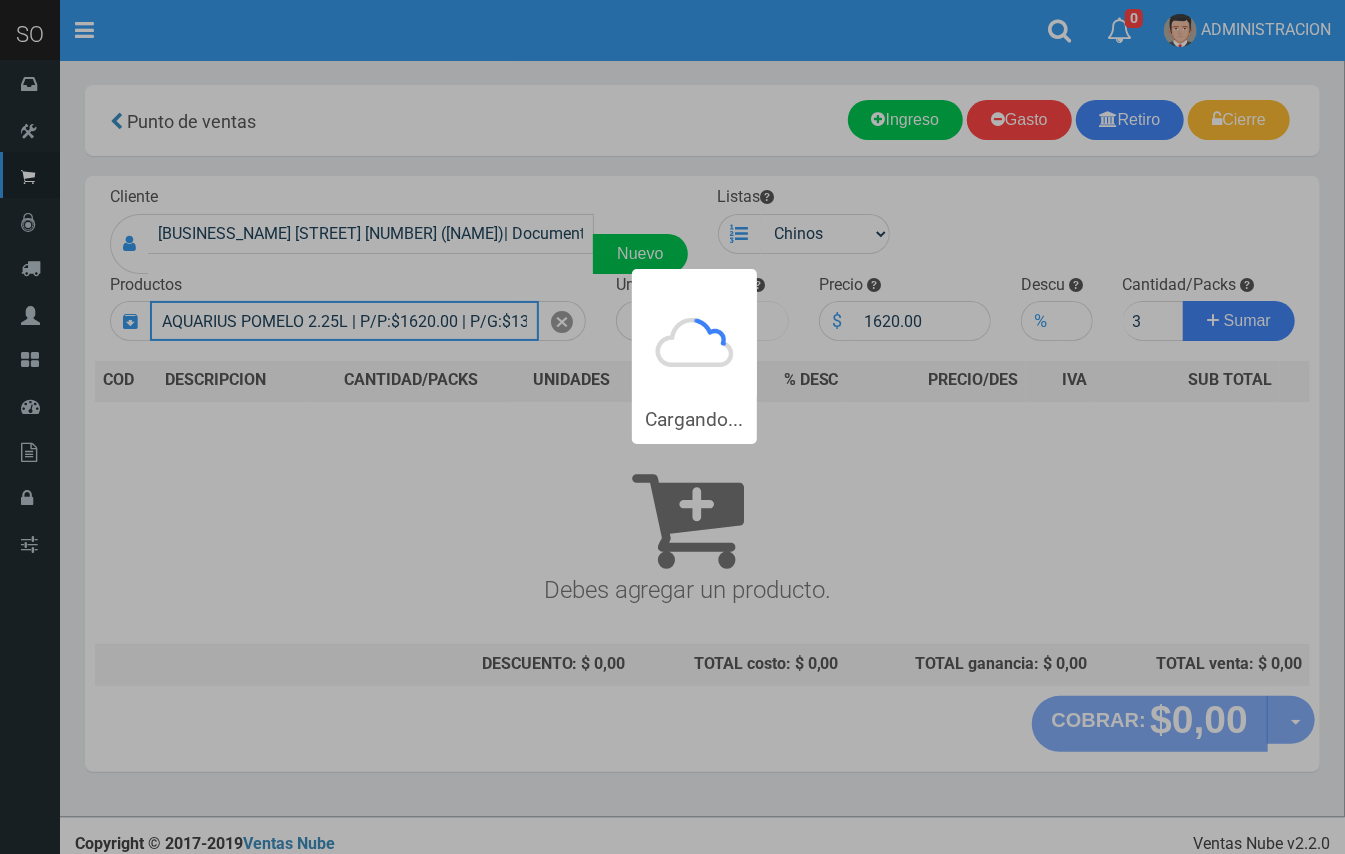 type 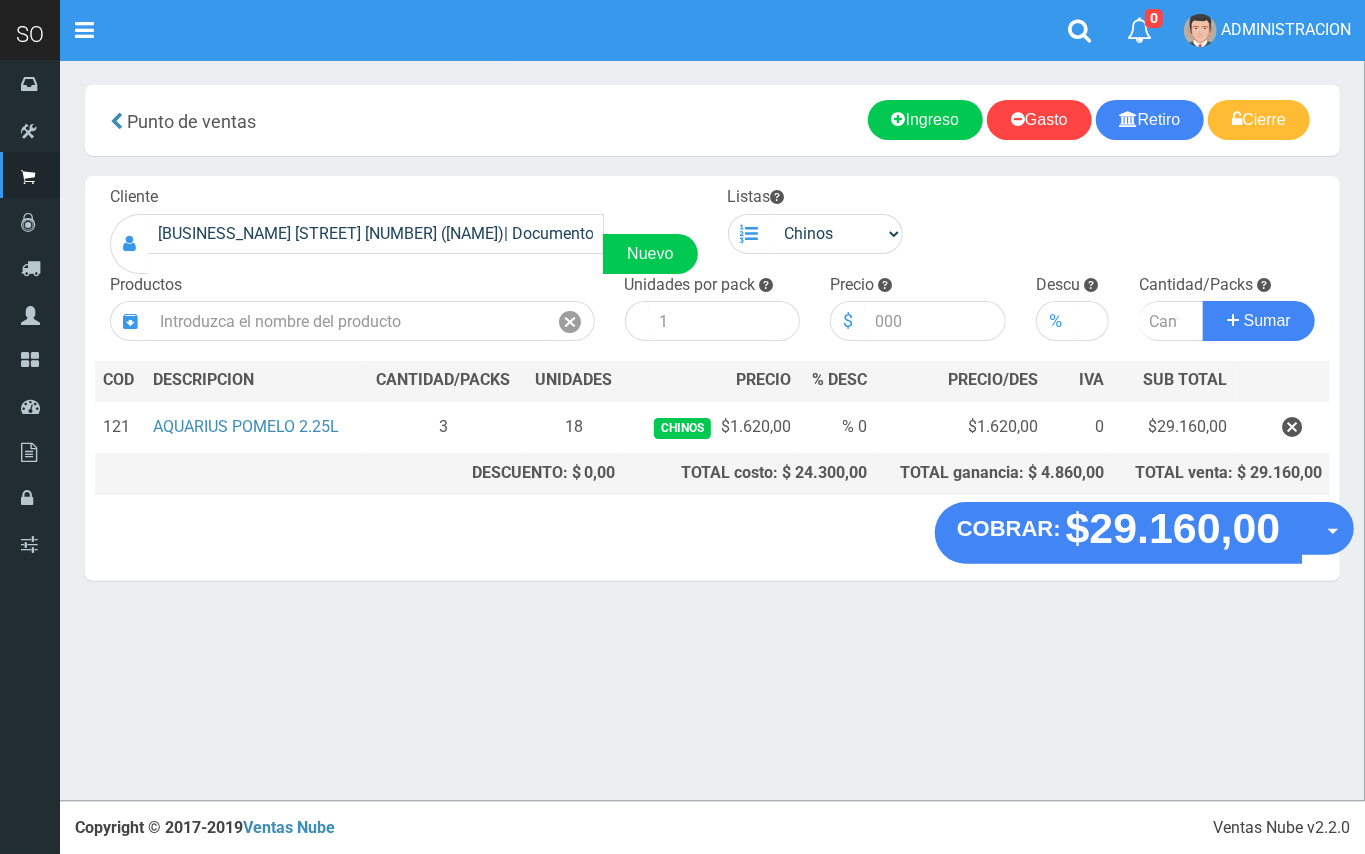 drag, startPoint x: 1333, startPoint y: 537, endPoint x: 1325, endPoint y: 584, distance: 47.67599 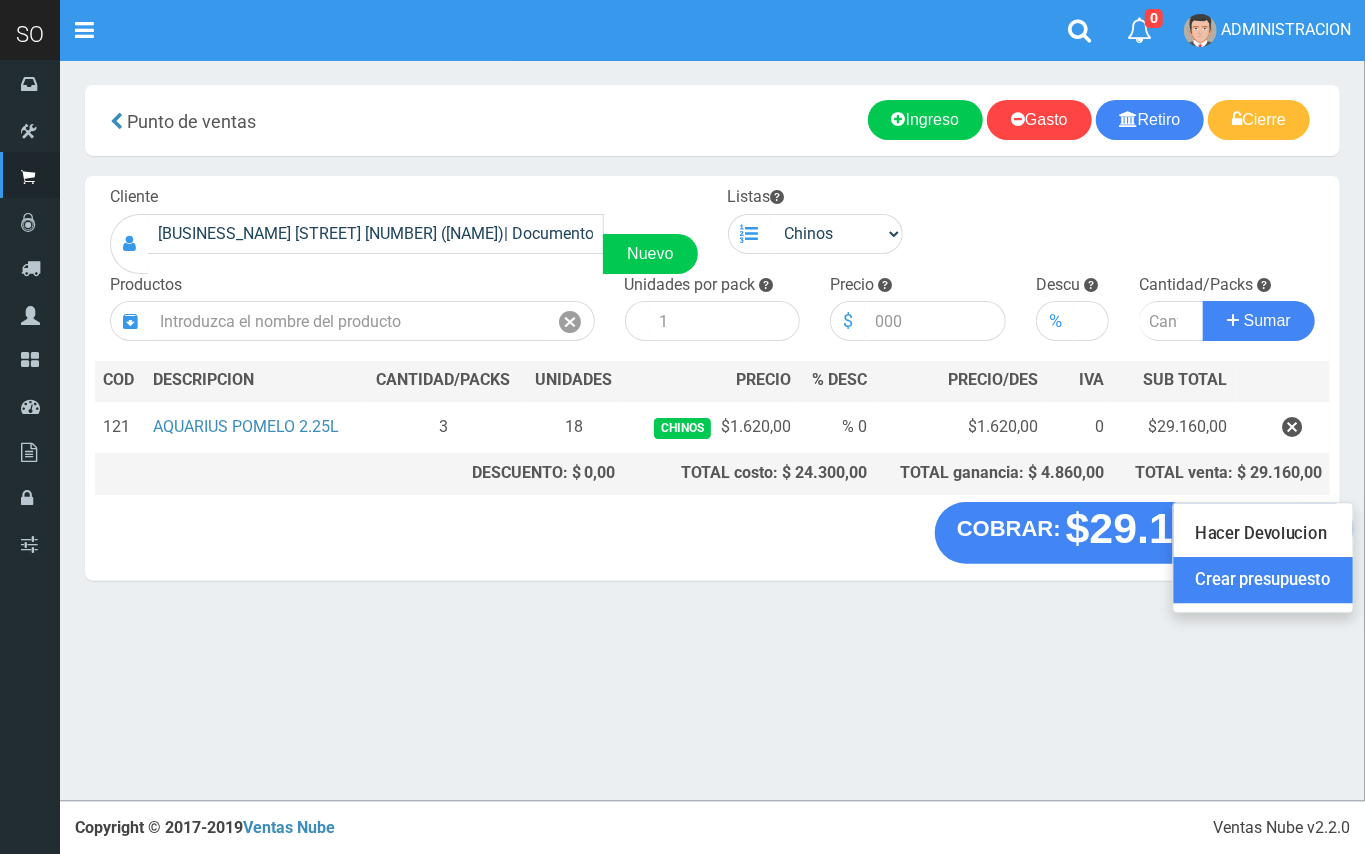 click on "Crear presupuesto" at bounding box center (1263, 581) 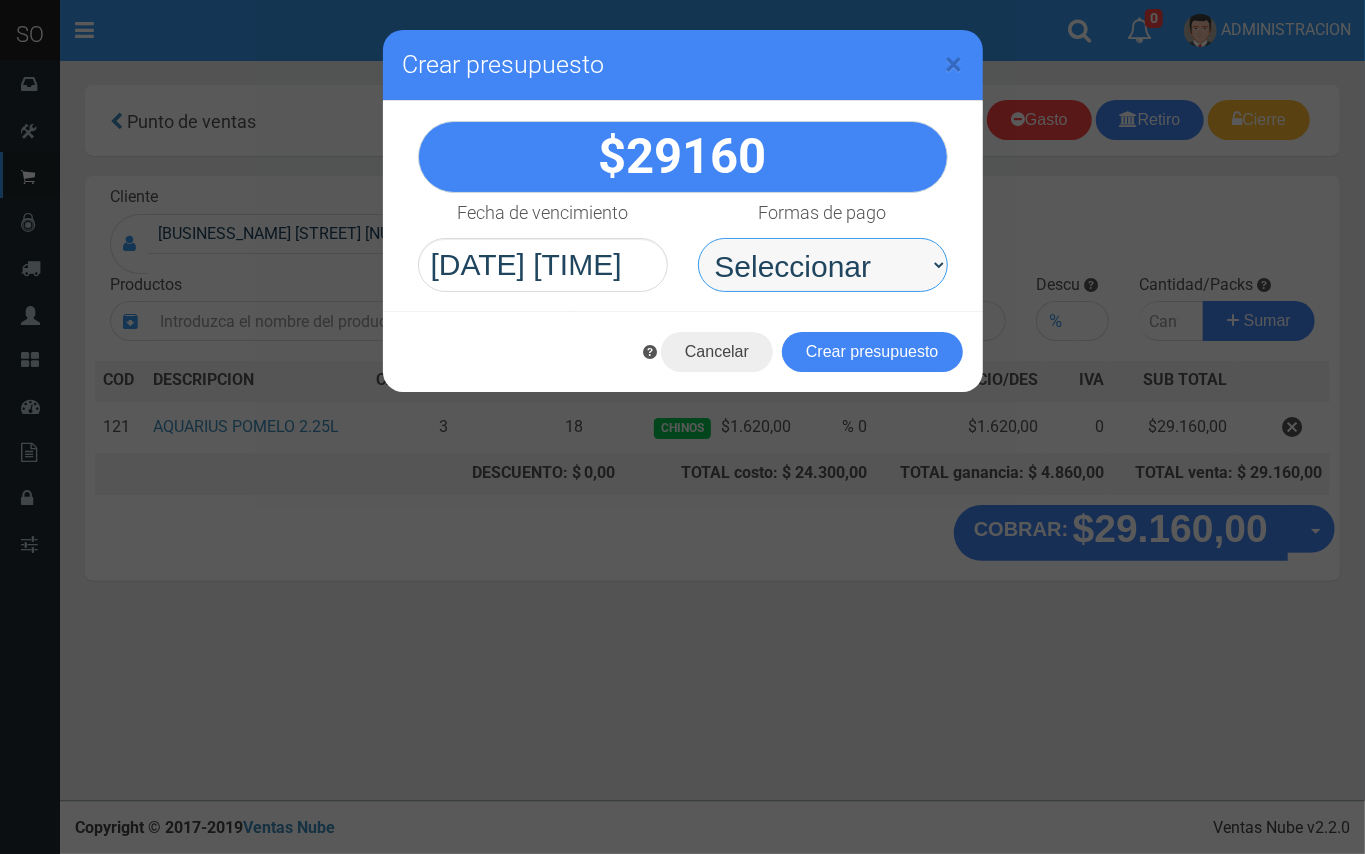 drag, startPoint x: 876, startPoint y: 257, endPoint x: 869, endPoint y: 286, distance: 29.832869 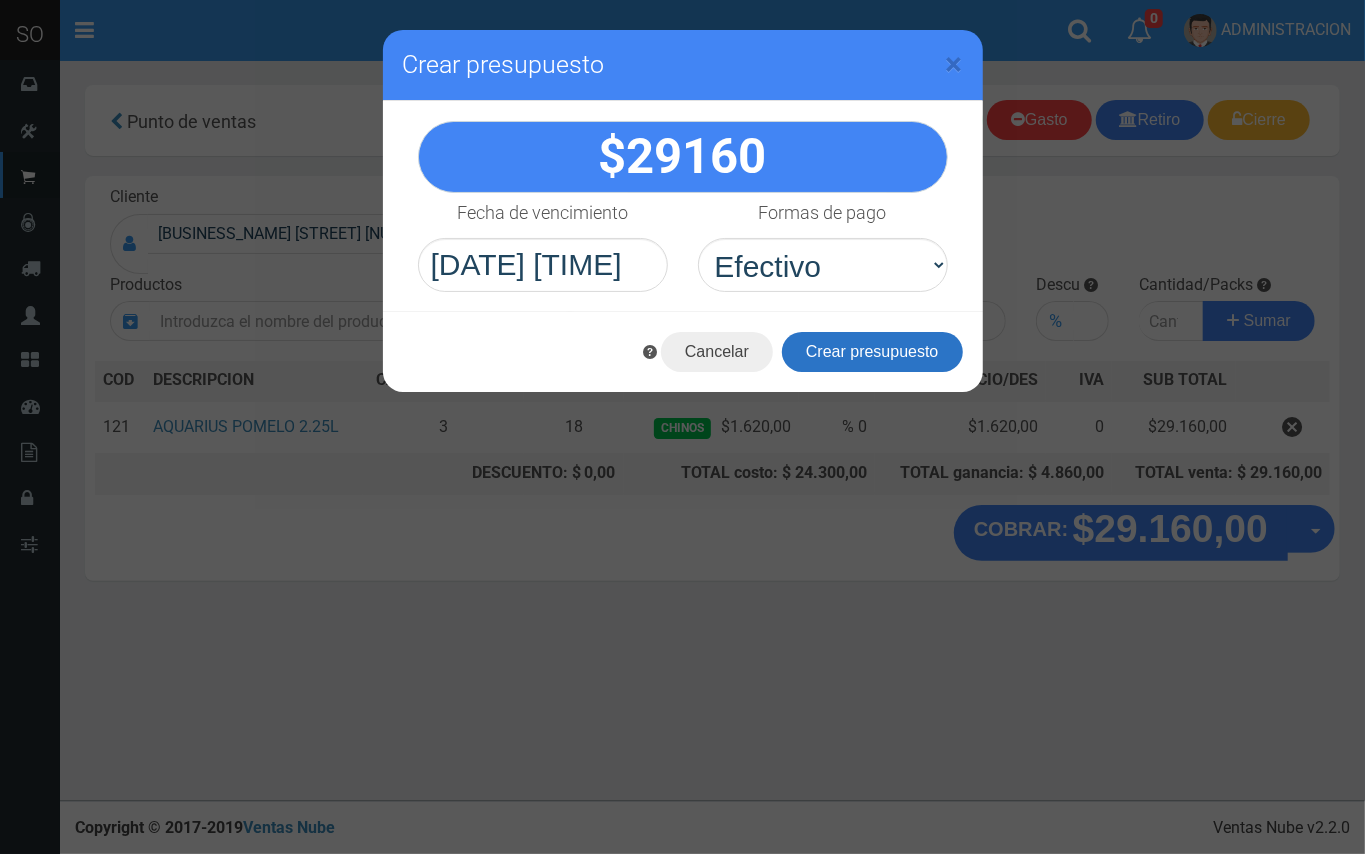 click on "Crear presupuesto" at bounding box center [872, 352] 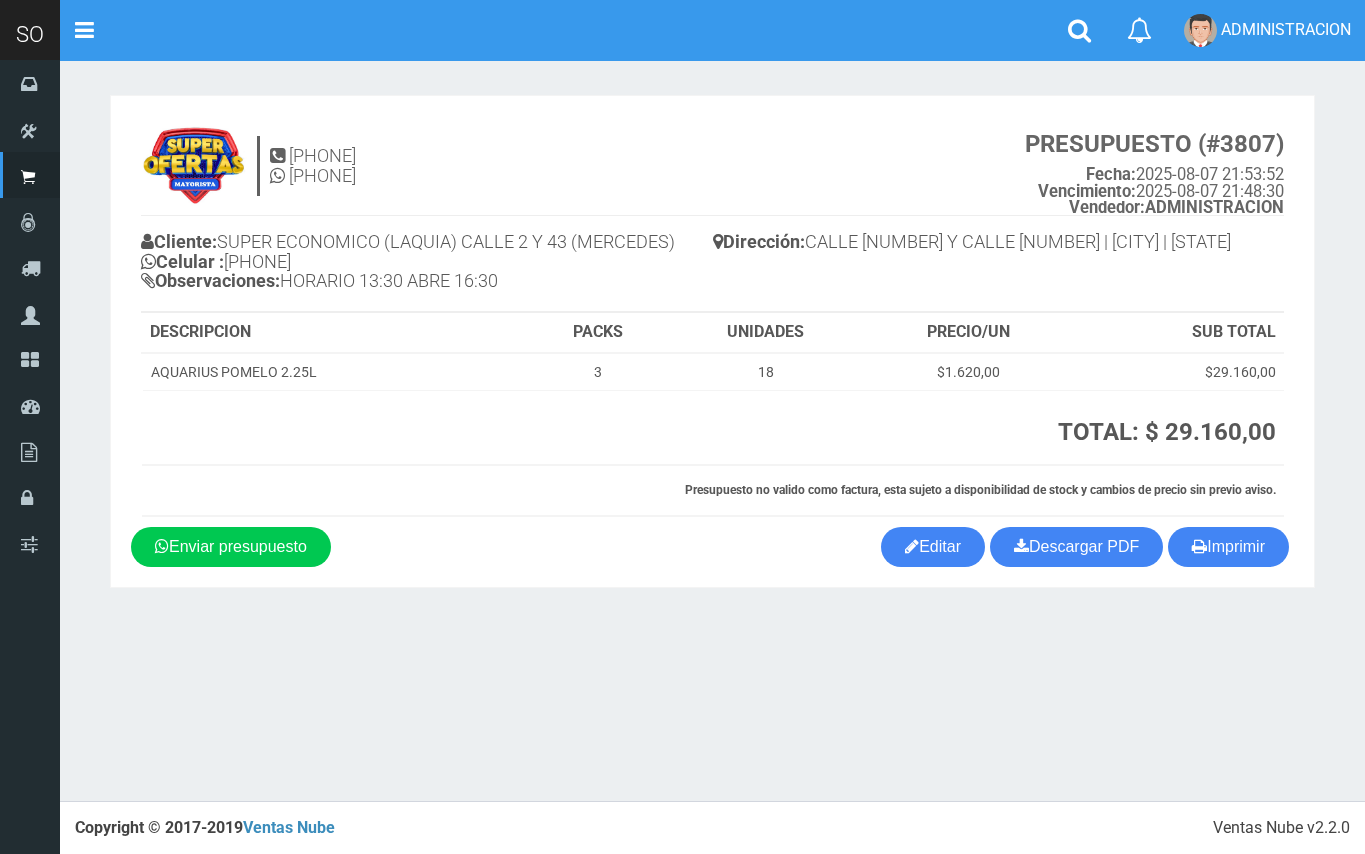 scroll, scrollTop: 0, scrollLeft: 0, axis: both 